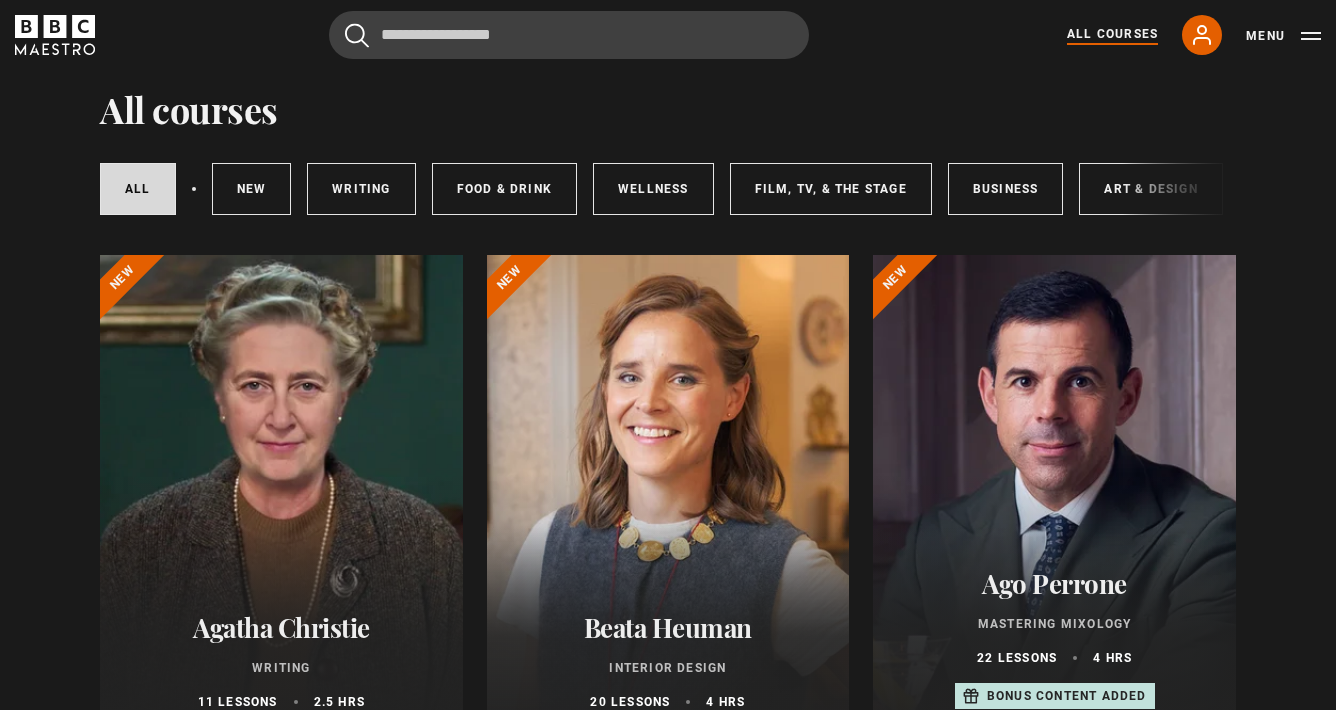 scroll, scrollTop: 0, scrollLeft: 0, axis: both 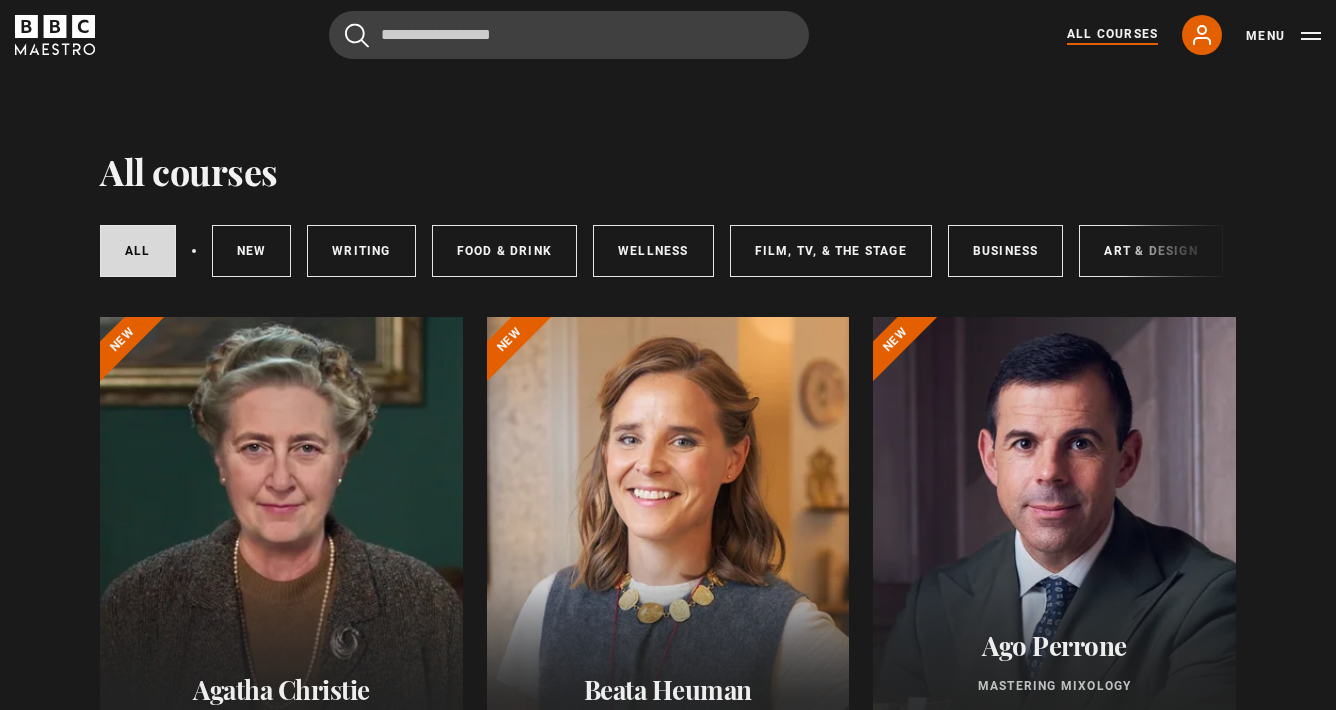 click on "All Courses" at bounding box center (1112, 35) 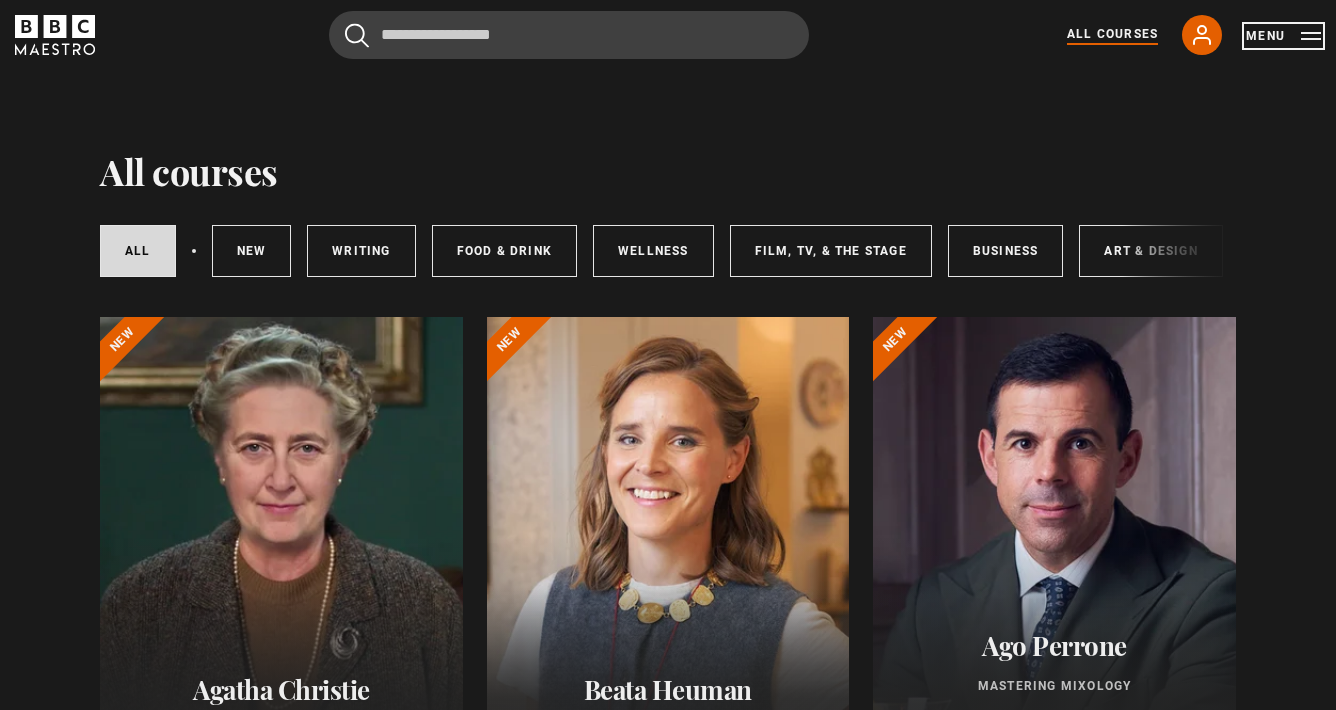 click on "Menu" at bounding box center [1283, 36] 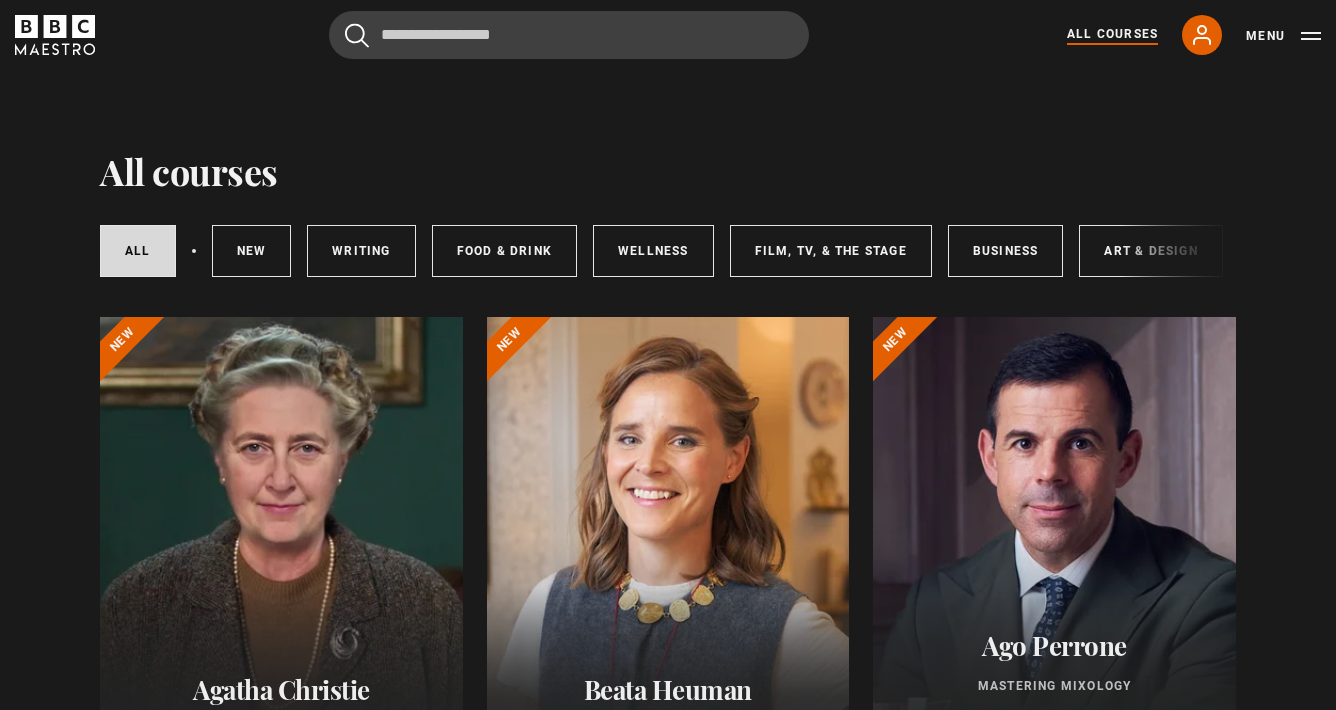 scroll, scrollTop: 0, scrollLeft: 0, axis: both 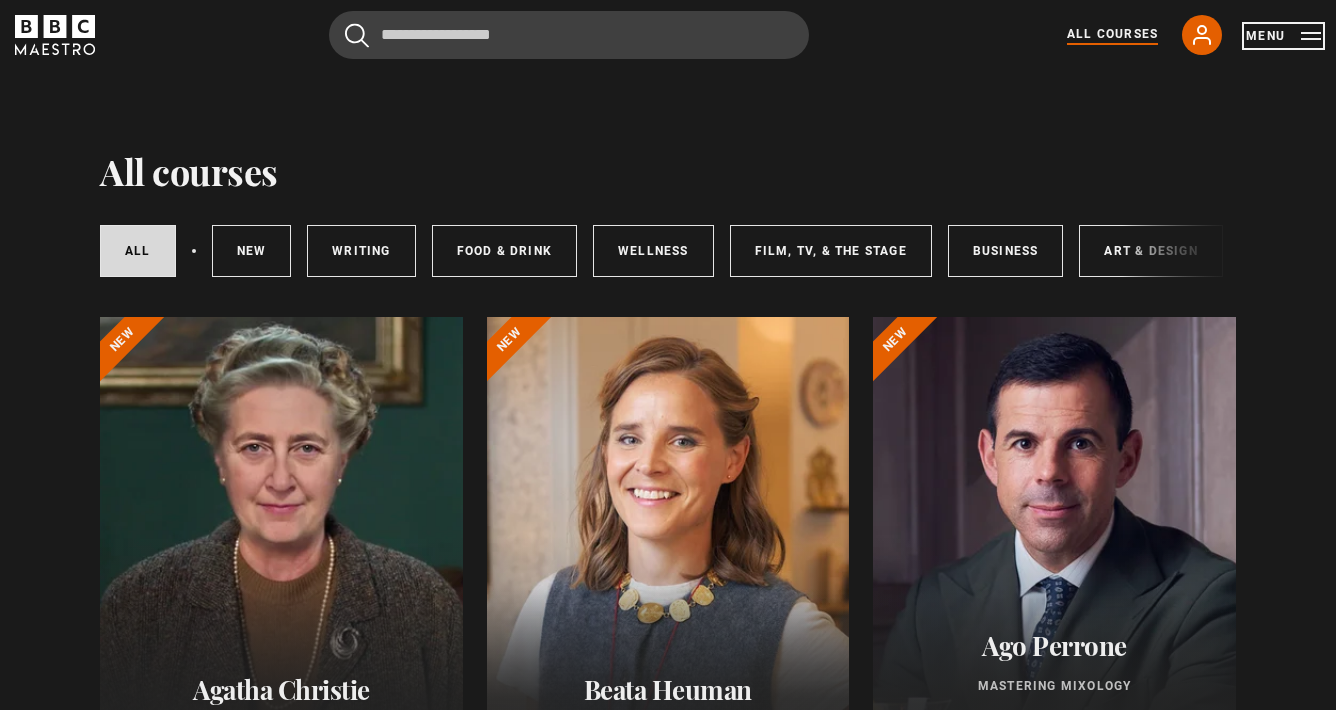 click on "Menu" at bounding box center [1283, 36] 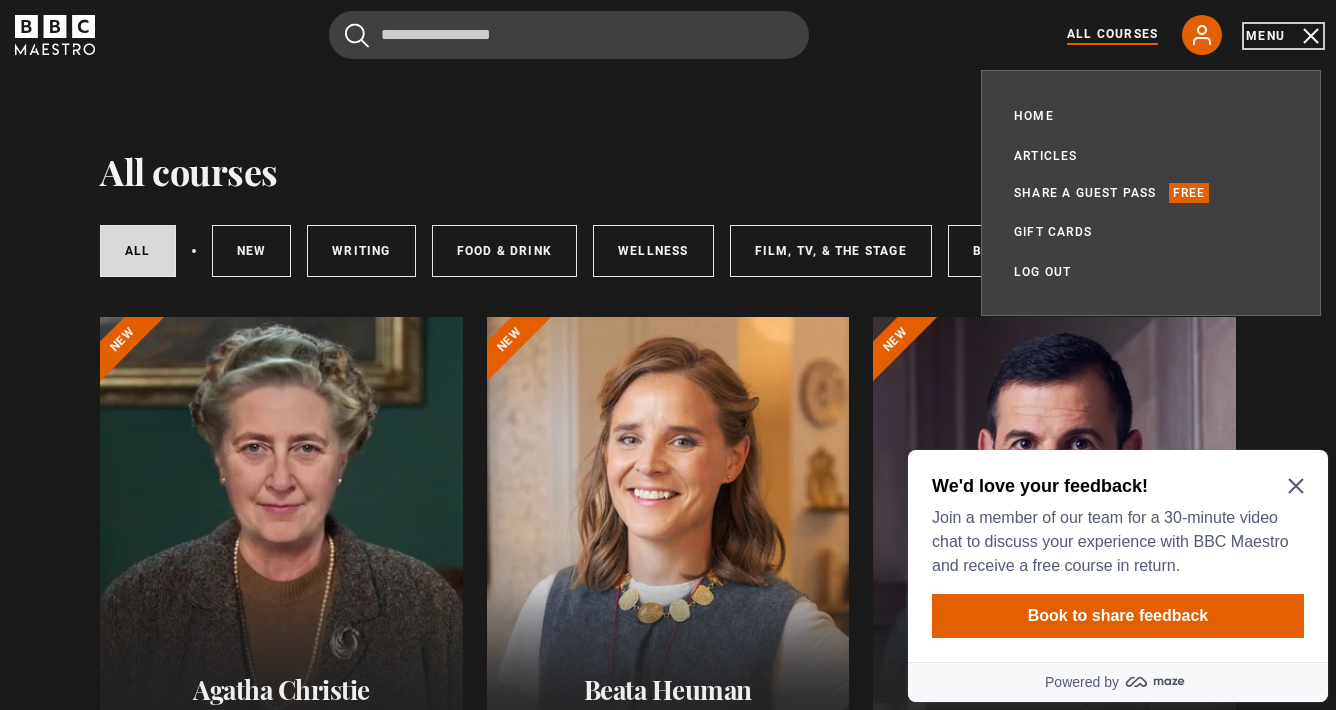scroll, scrollTop: 0, scrollLeft: 0, axis: both 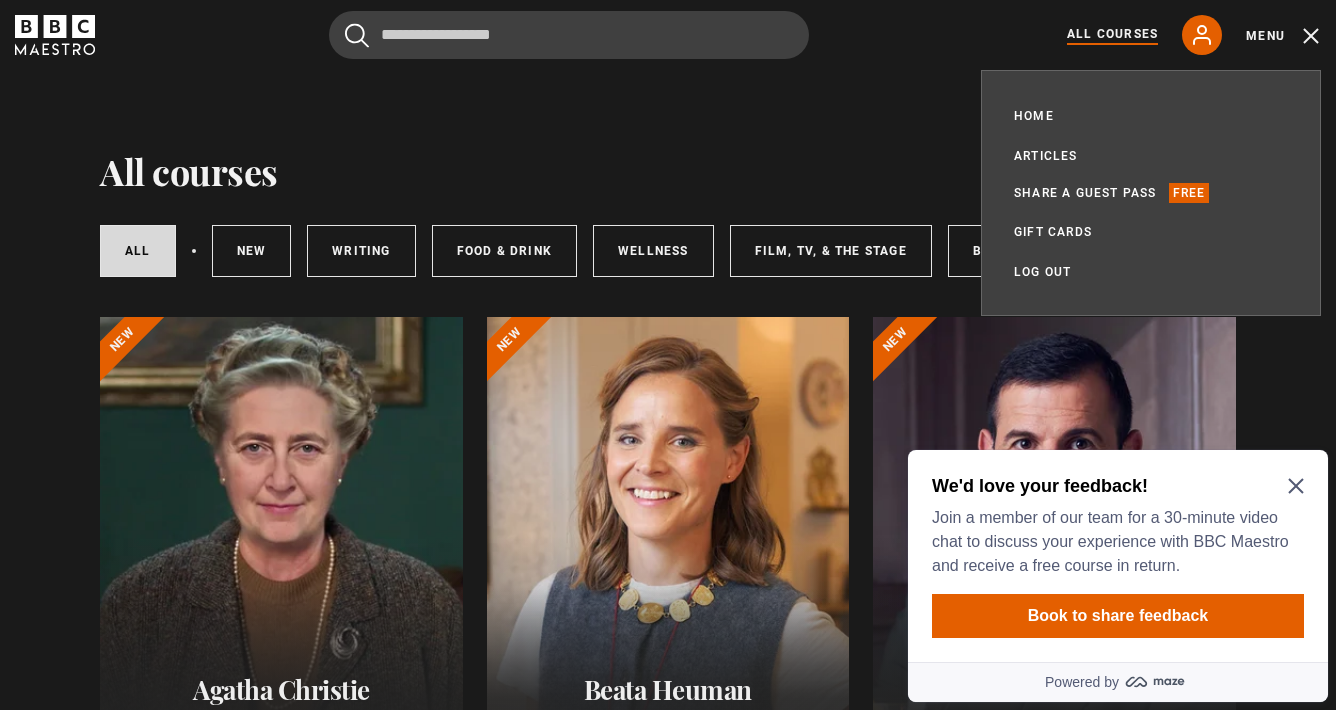 click on "All courses
All courses
New courses
Writing
Food & Drink
Wellness
Film, TV, & The Stage
Business
Art & Design
Music
Home & Lifestyle
Agatha Christie
Writing
11 lessons
2.5 hrs
New
Beata Heuman
Interior Design" at bounding box center [668, 4301] 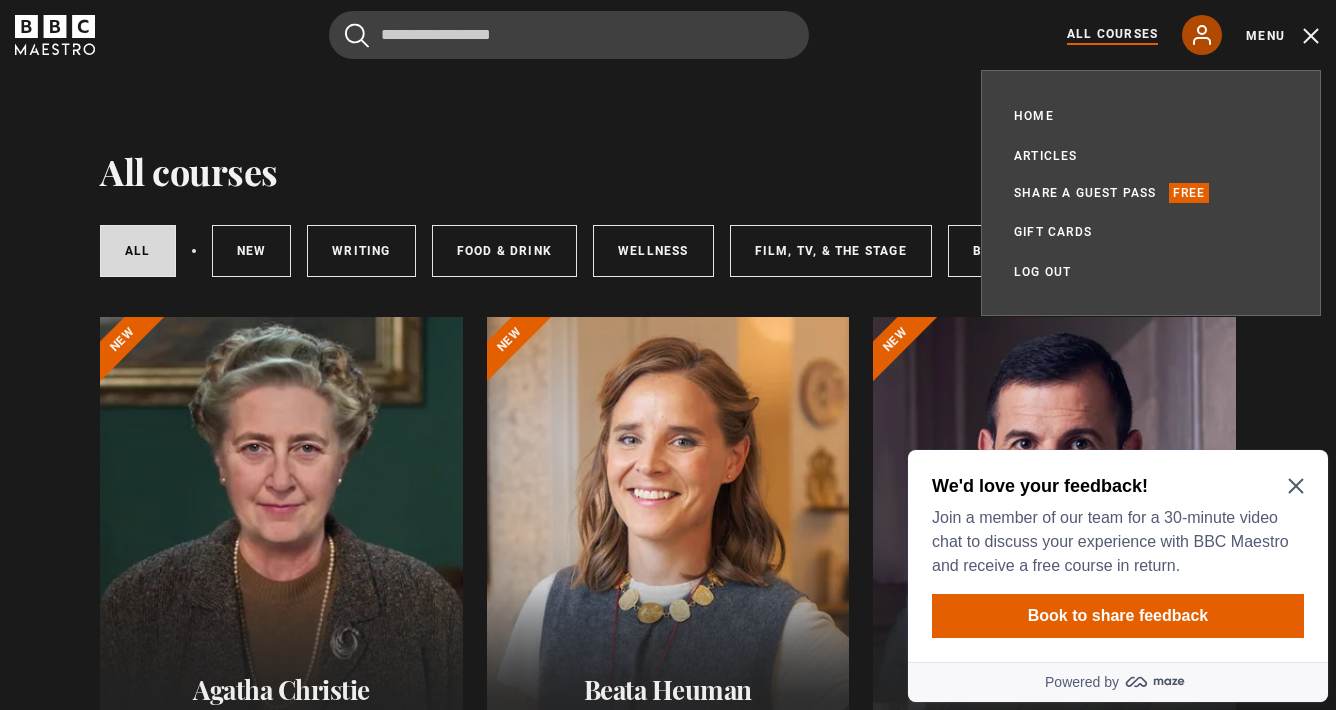 click 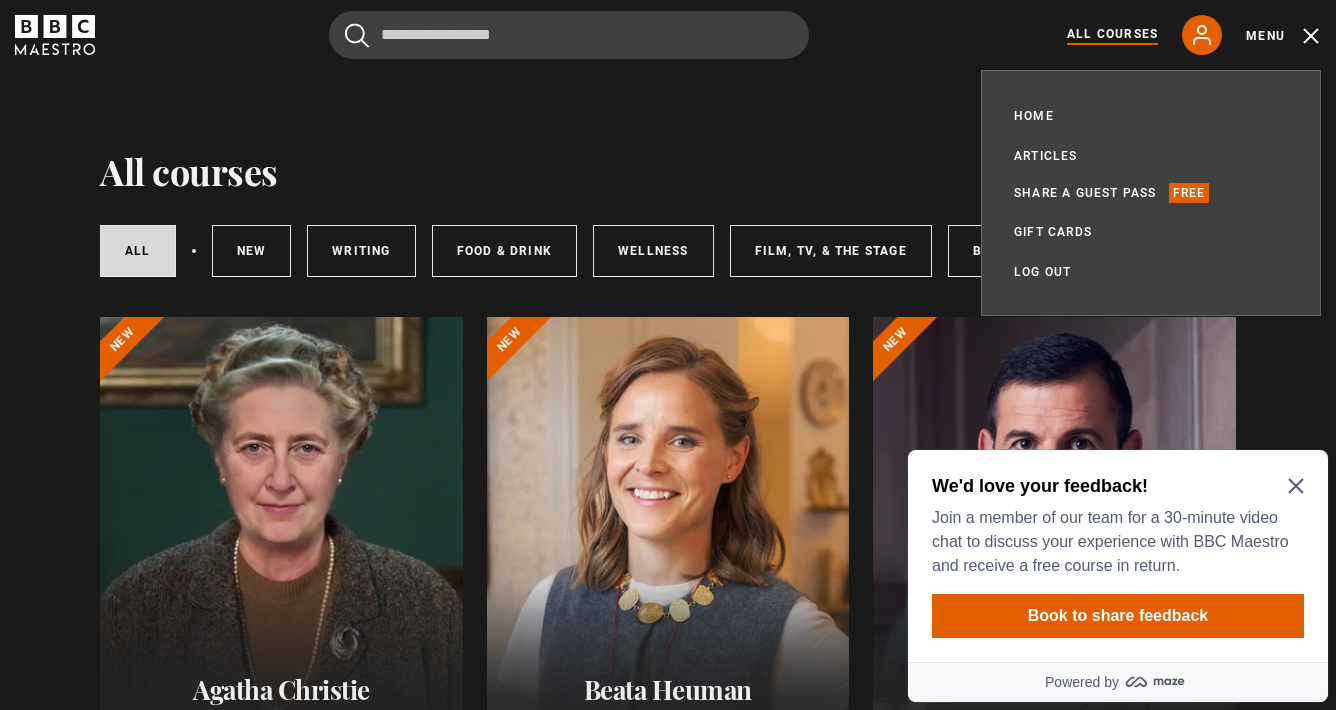 click 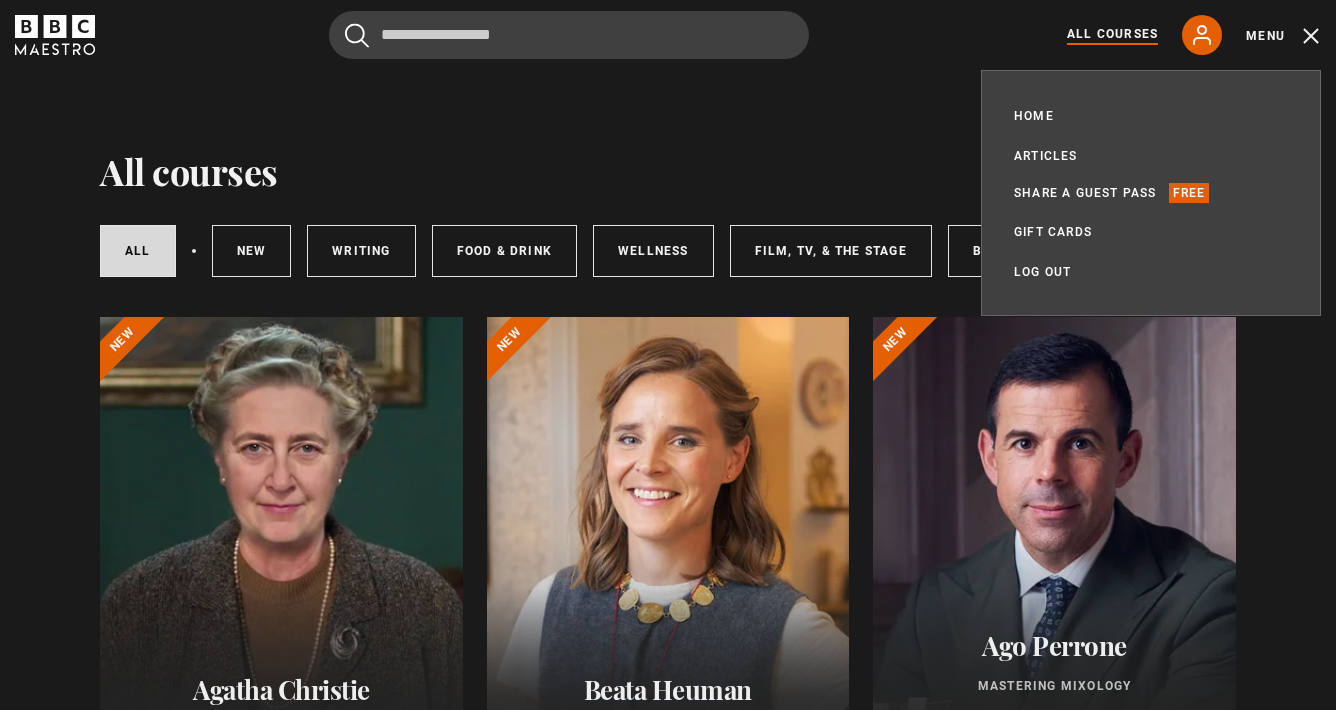 scroll, scrollTop: 208, scrollLeft: 0, axis: vertical 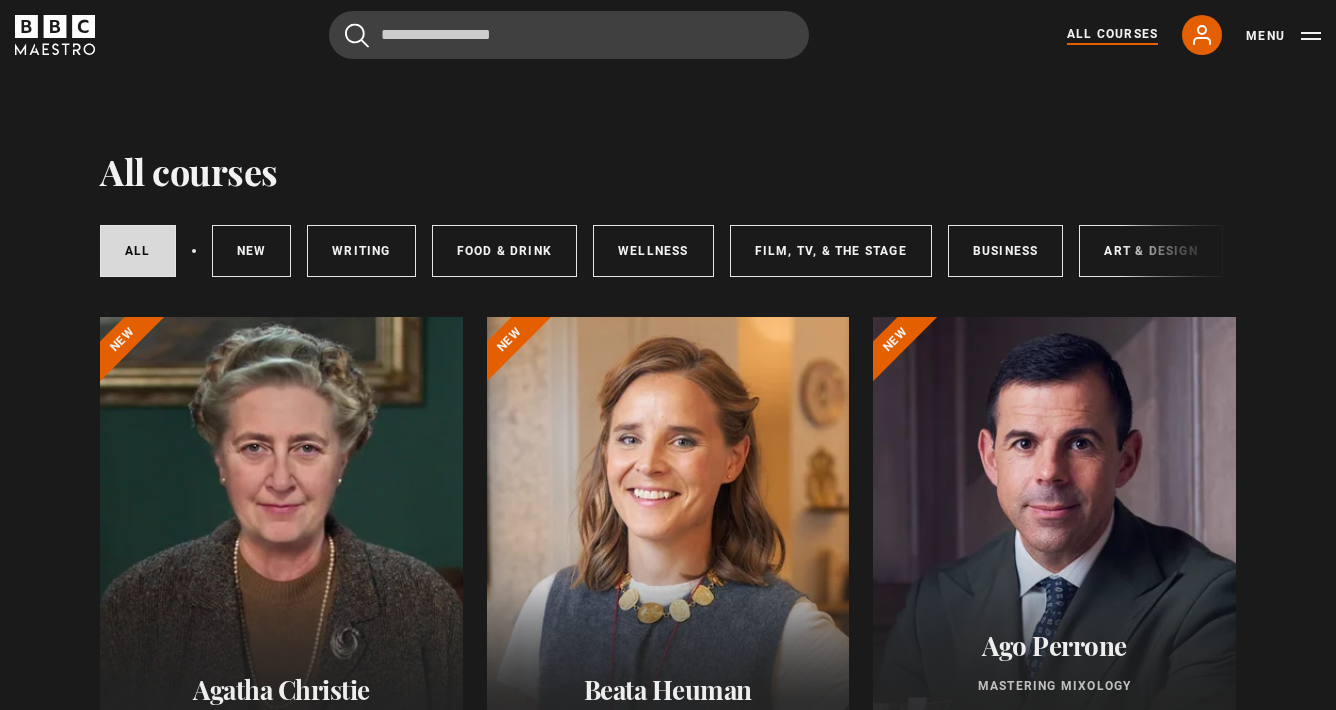 click on "All courses
New courses
Writing
Food & Drink
Wellness
Film, TV, & The Stage
Business
Art & Design
Music
Home & Lifestyle" at bounding box center [668, 251] 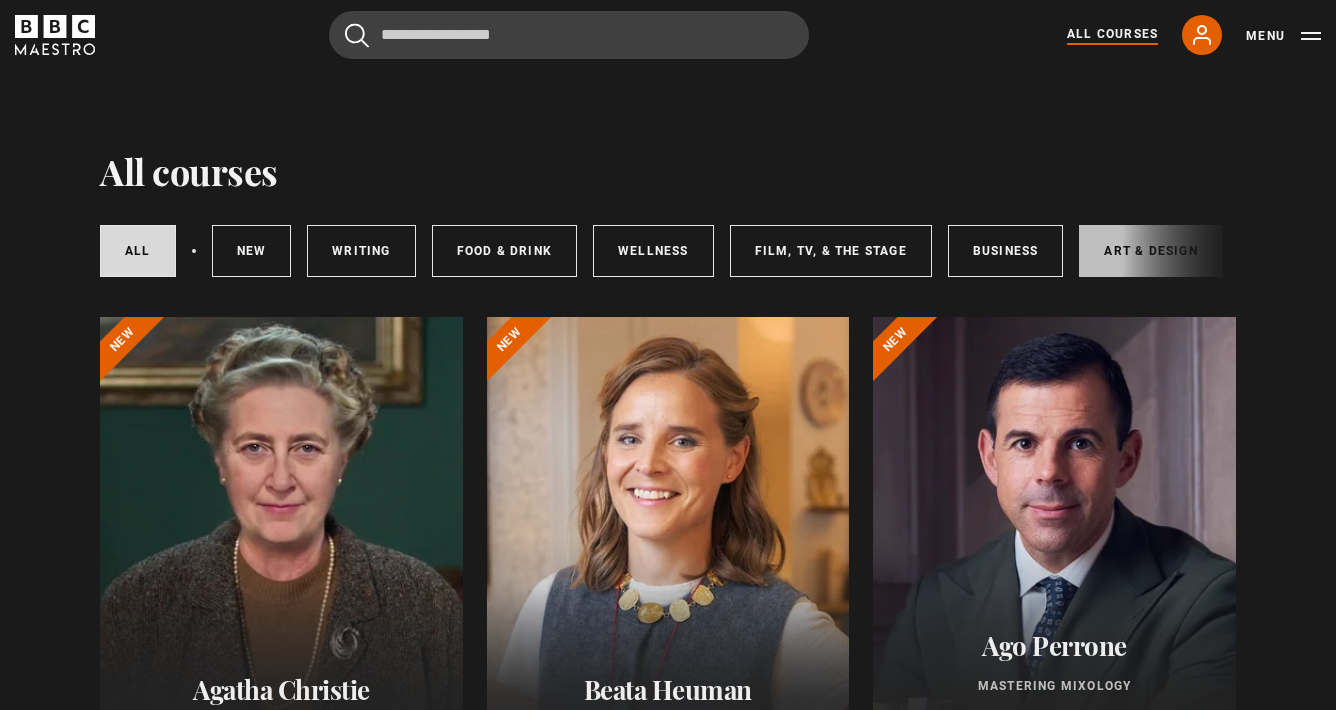 click on "Art & Design" at bounding box center (1150, 251) 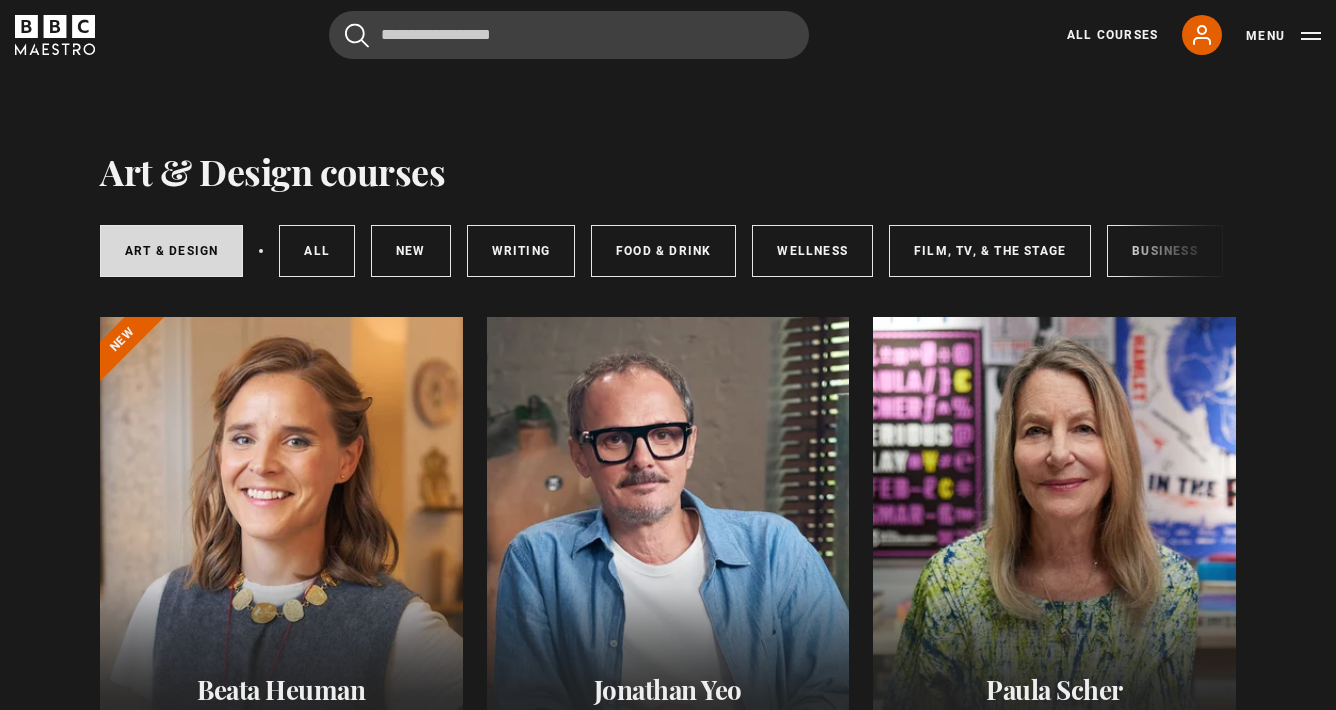 scroll, scrollTop: 0, scrollLeft: 0, axis: both 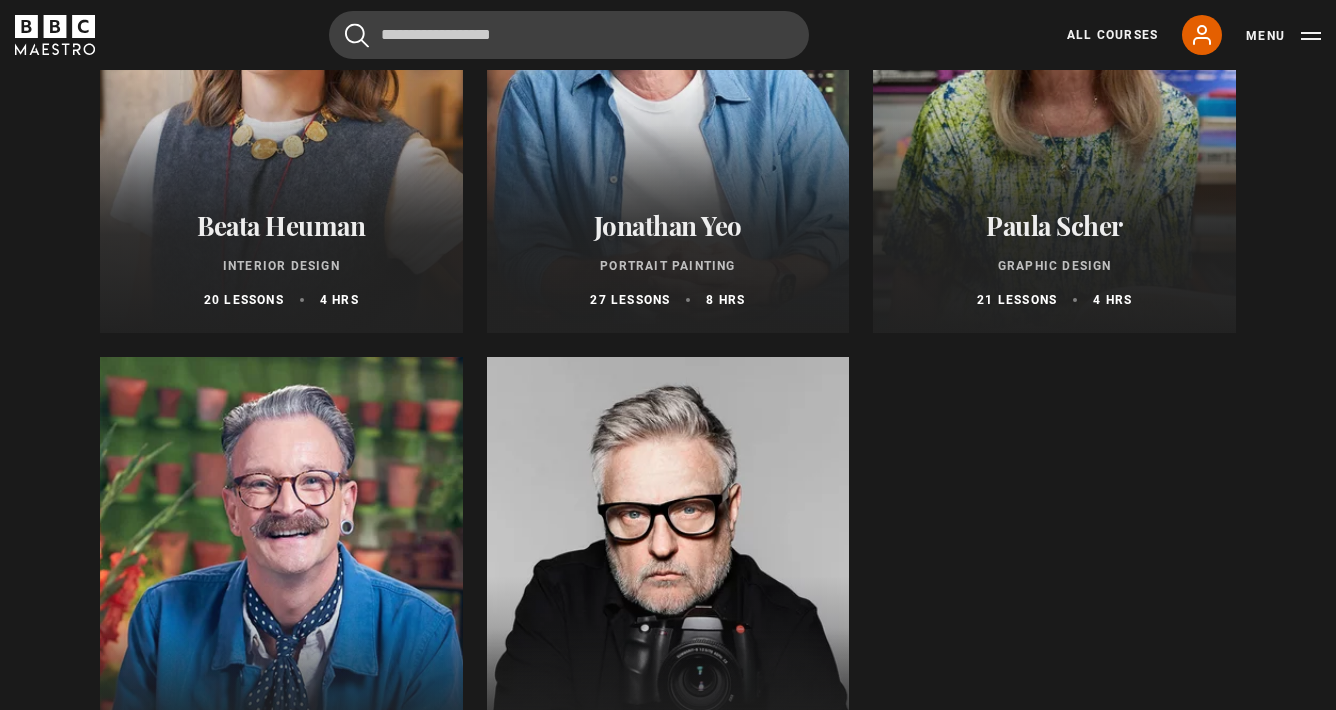 click on "[FIRST] [LAST]
Graphic Design
21 lessons
4 hrs" at bounding box center (1054, 259) 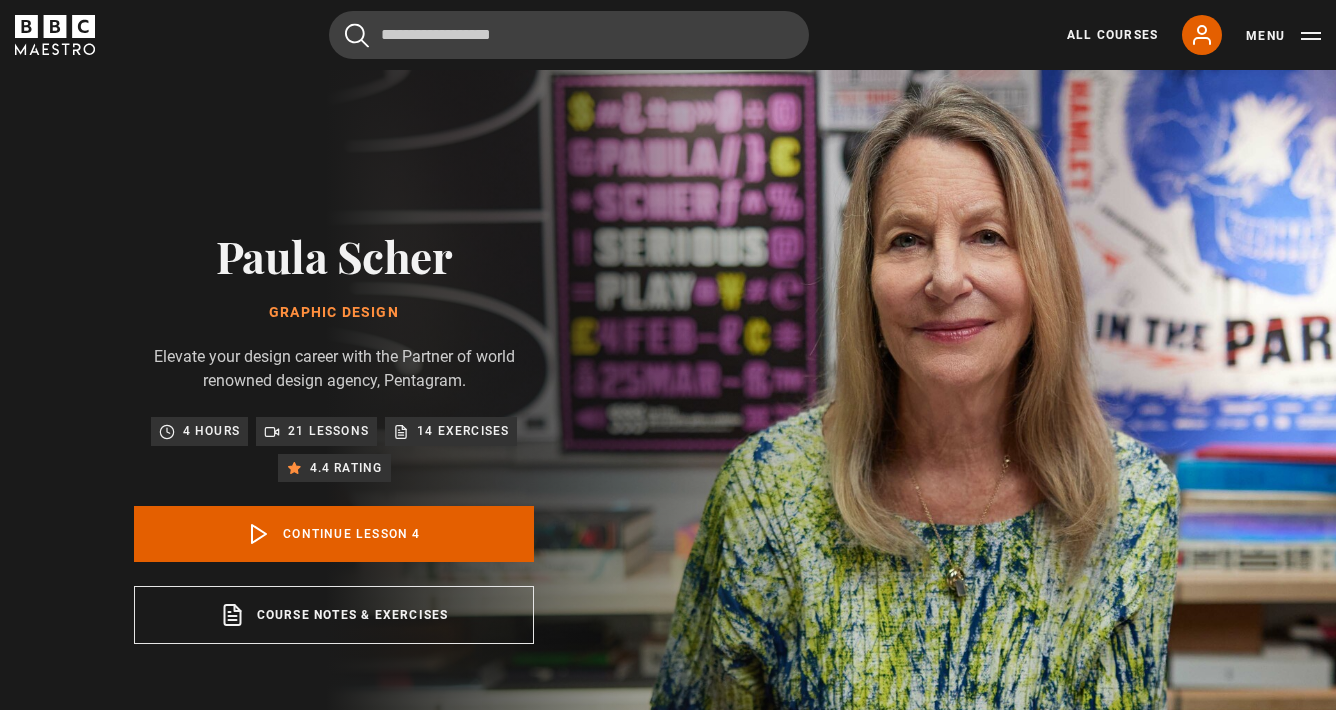 scroll, scrollTop: 804, scrollLeft: 0, axis: vertical 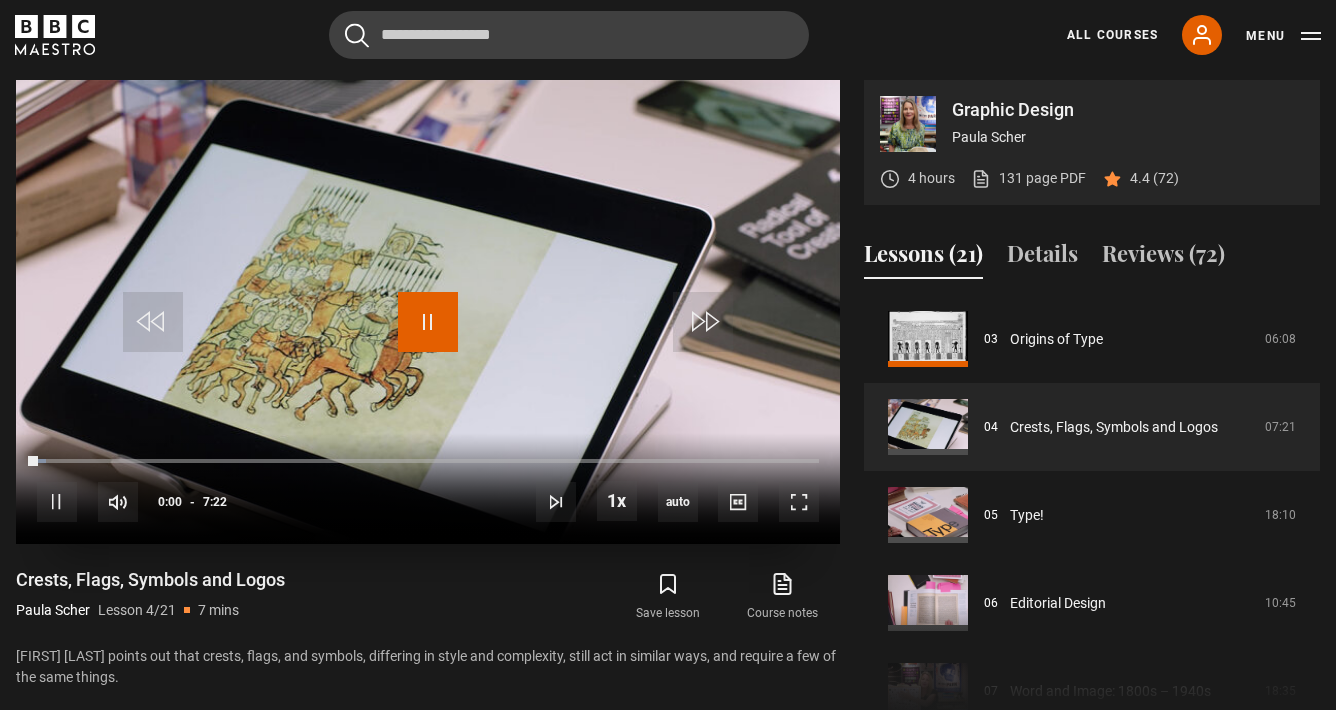 click at bounding box center (428, 322) 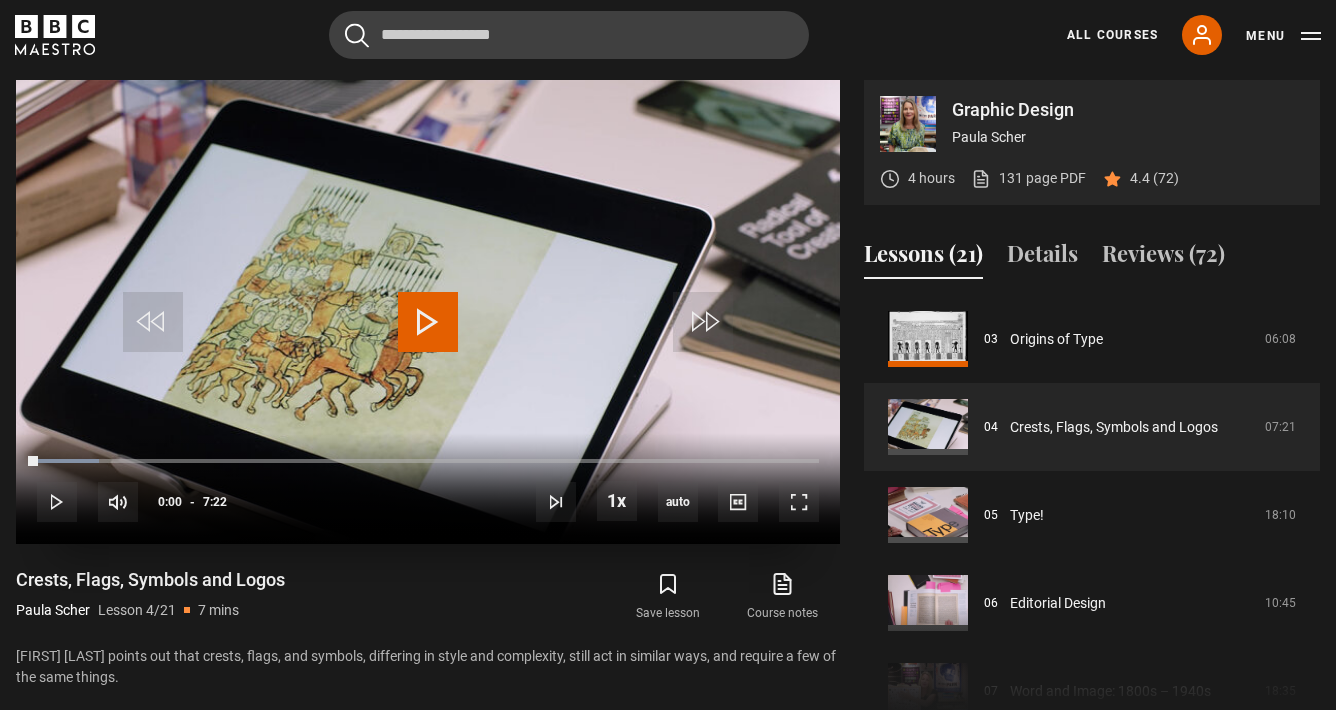 click at bounding box center [428, 322] 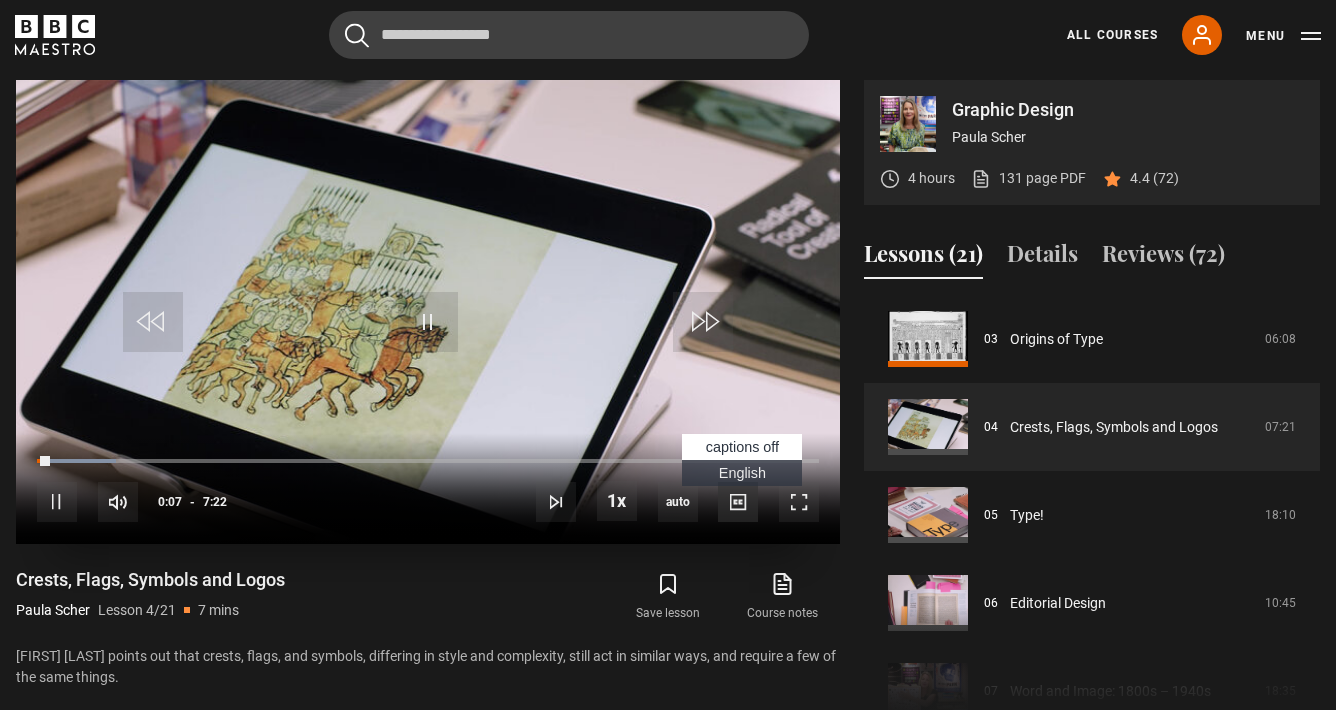 click at bounding box center [738, 502] 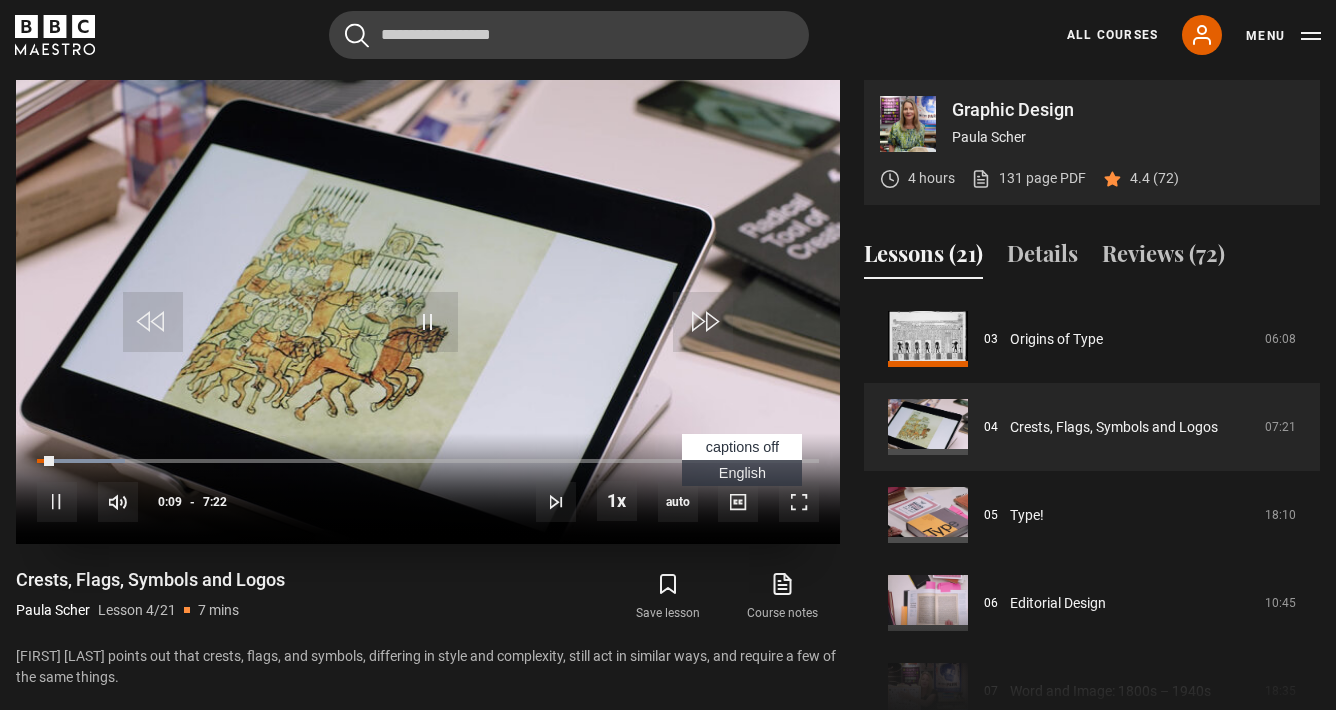 click on "English  Captions" at bounding box center [742, 473] 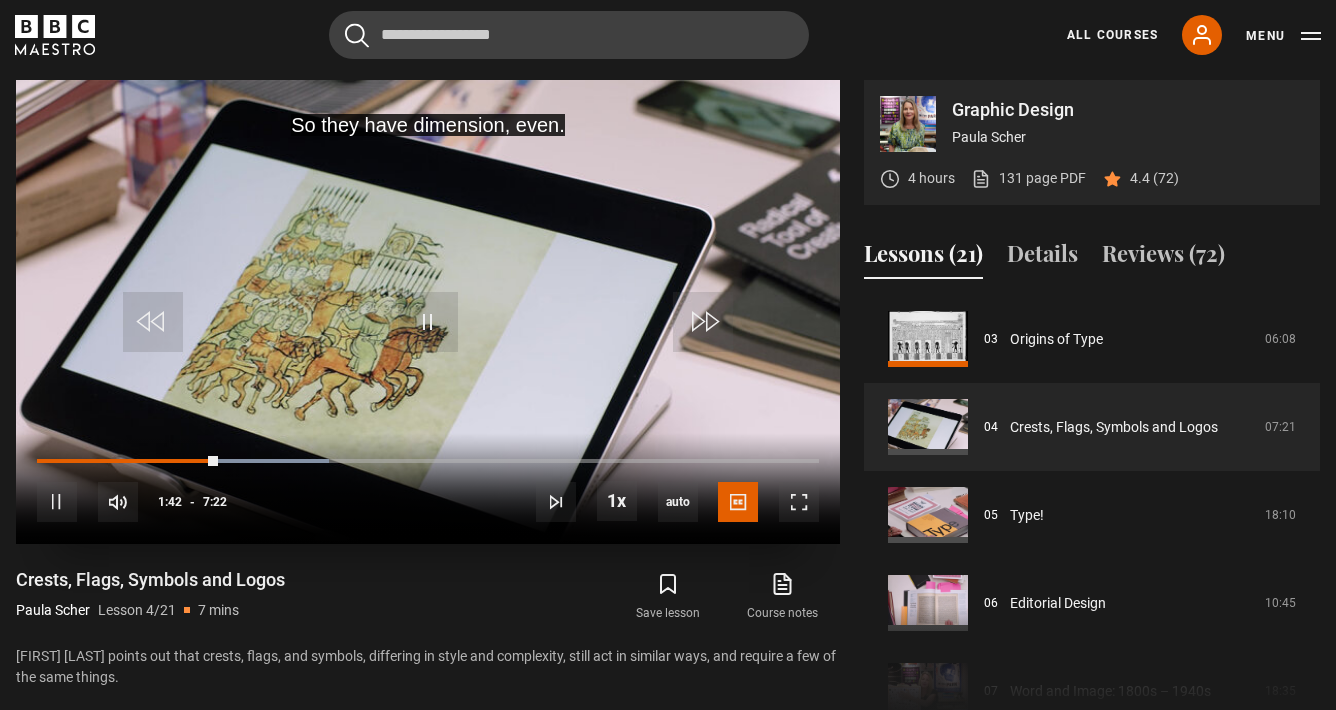 click at bounding box center [428, 312] 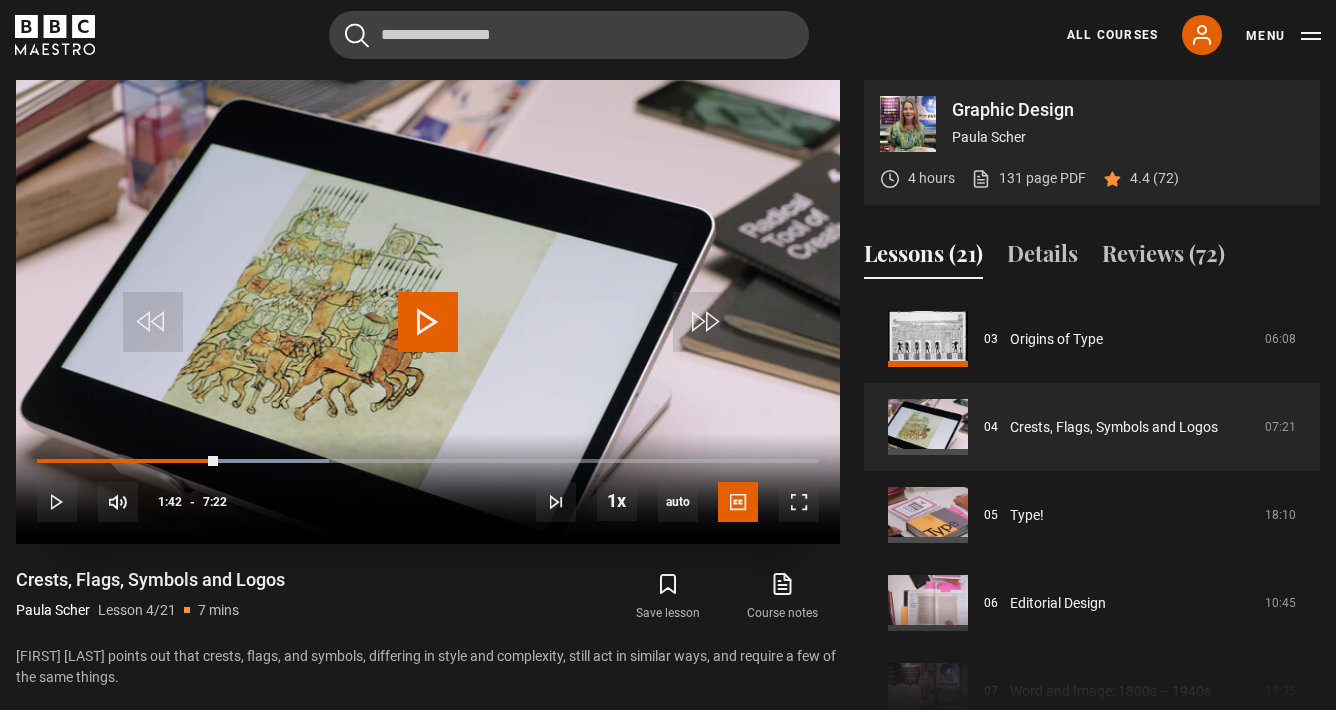 click at bounding box center (428, 322) 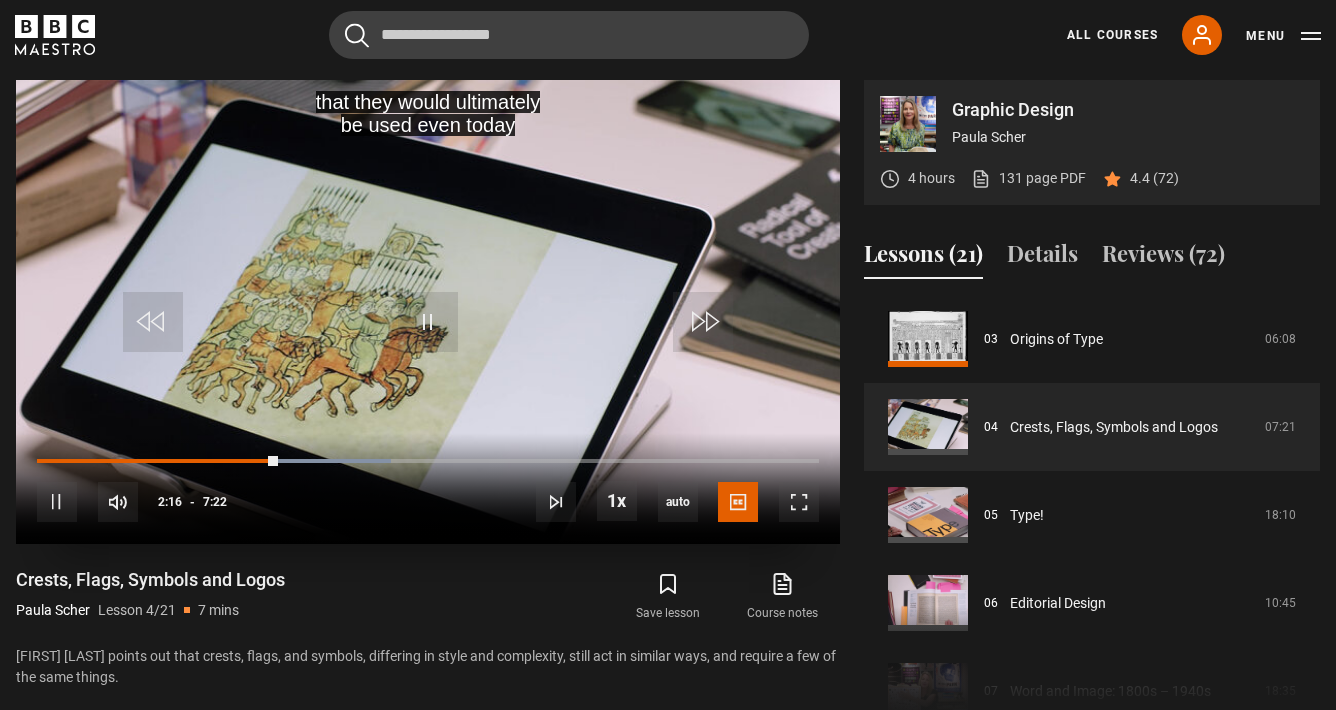 click at bounding box center [428, 312] 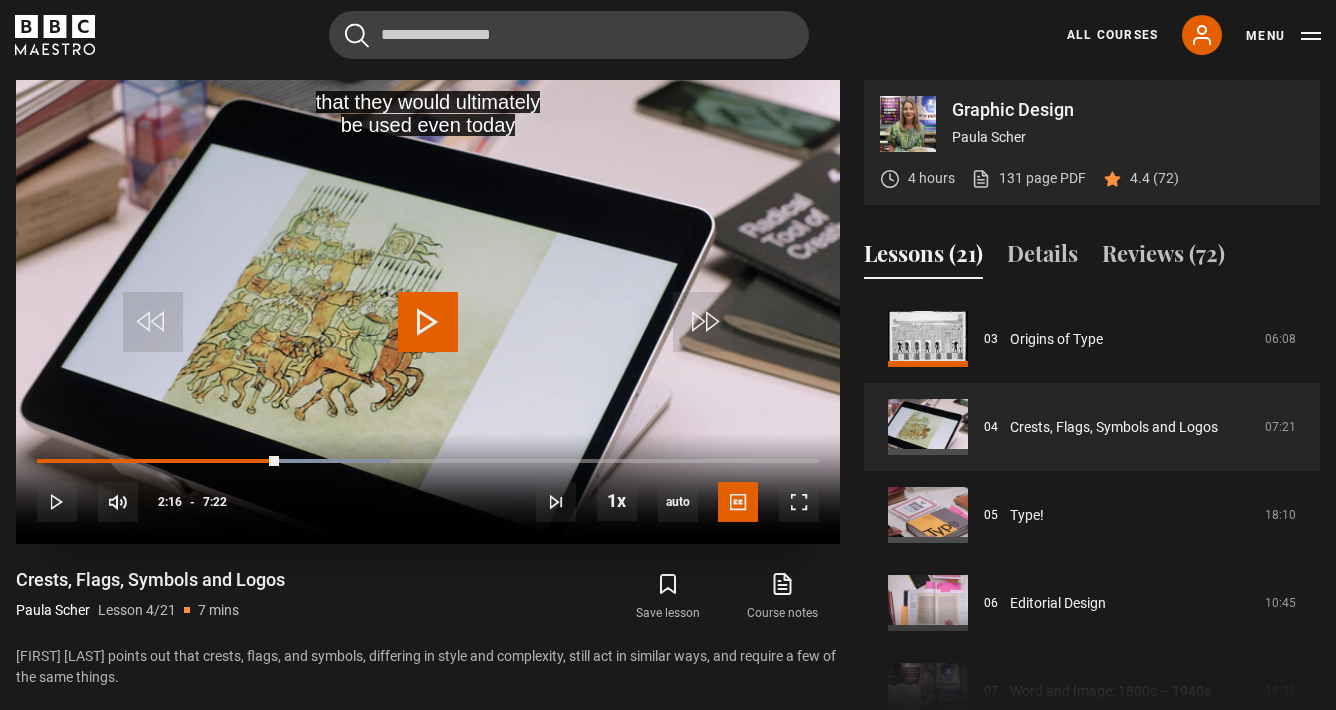 click at bounding box center (428, 322) 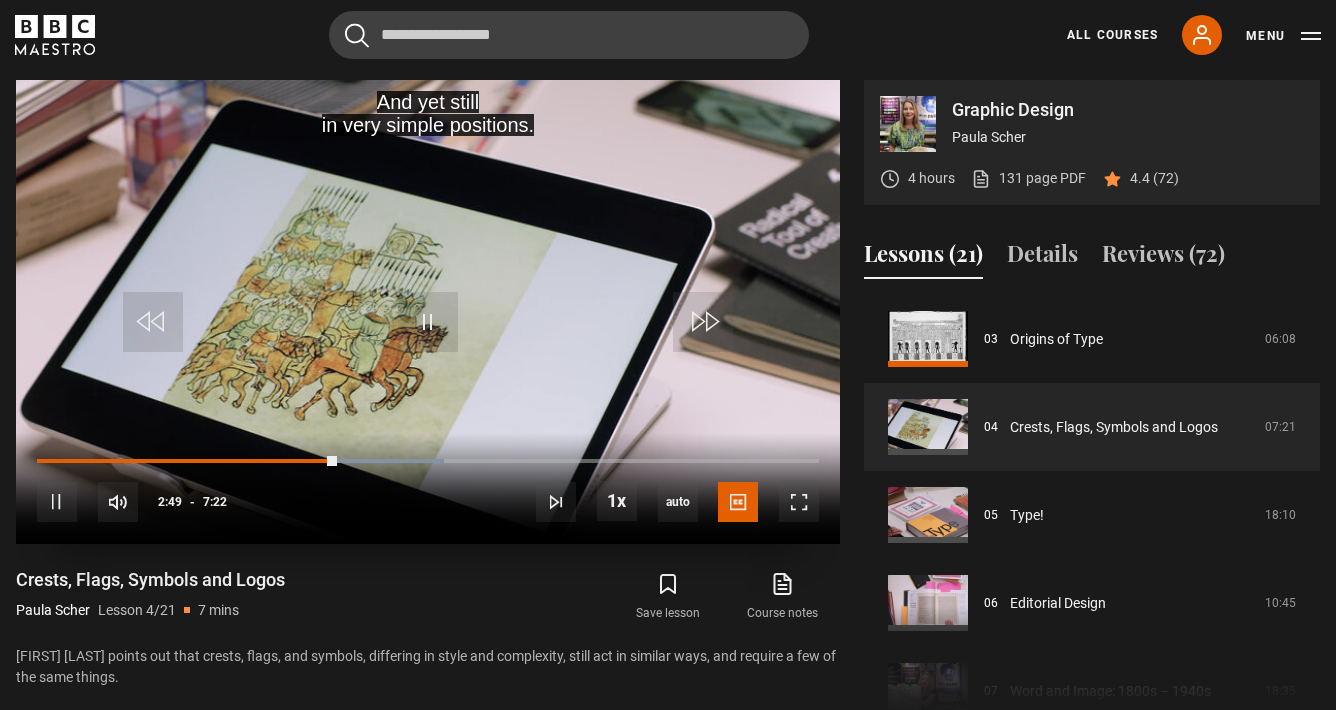 click at bounding box center [428, 312] 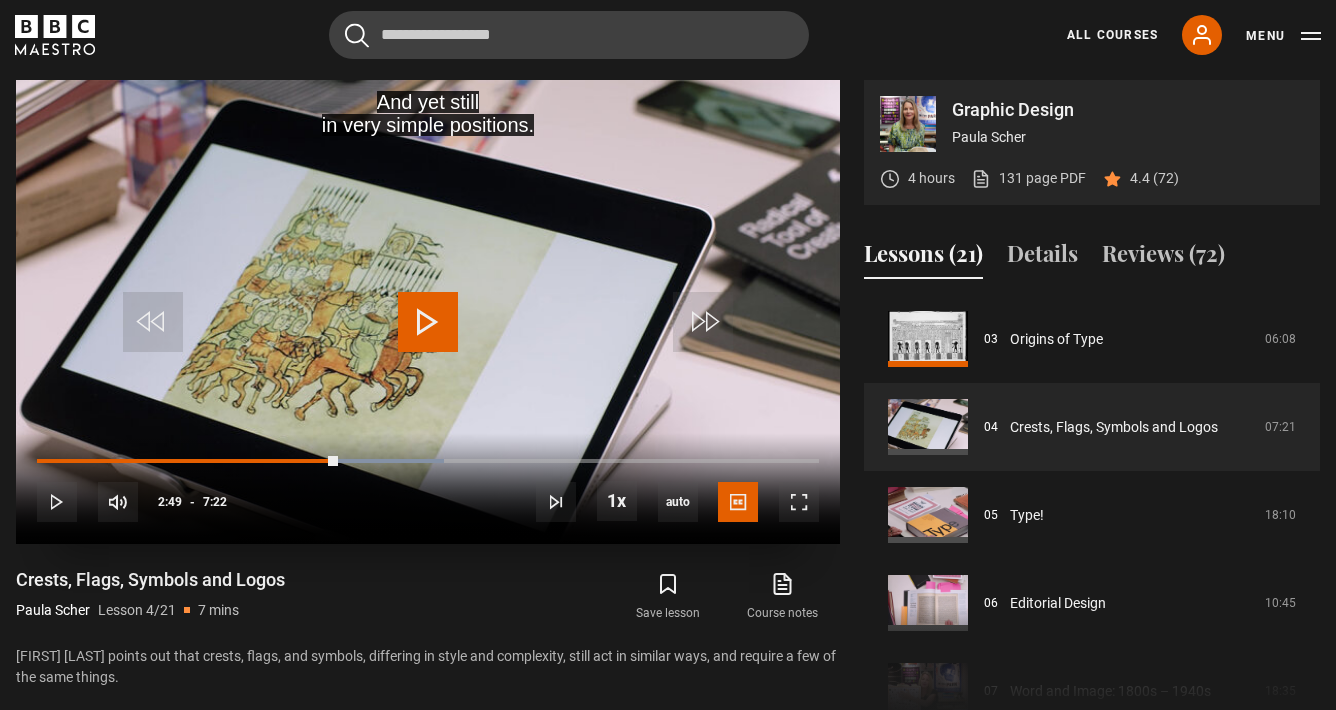 click at bounding box center [428, 322] 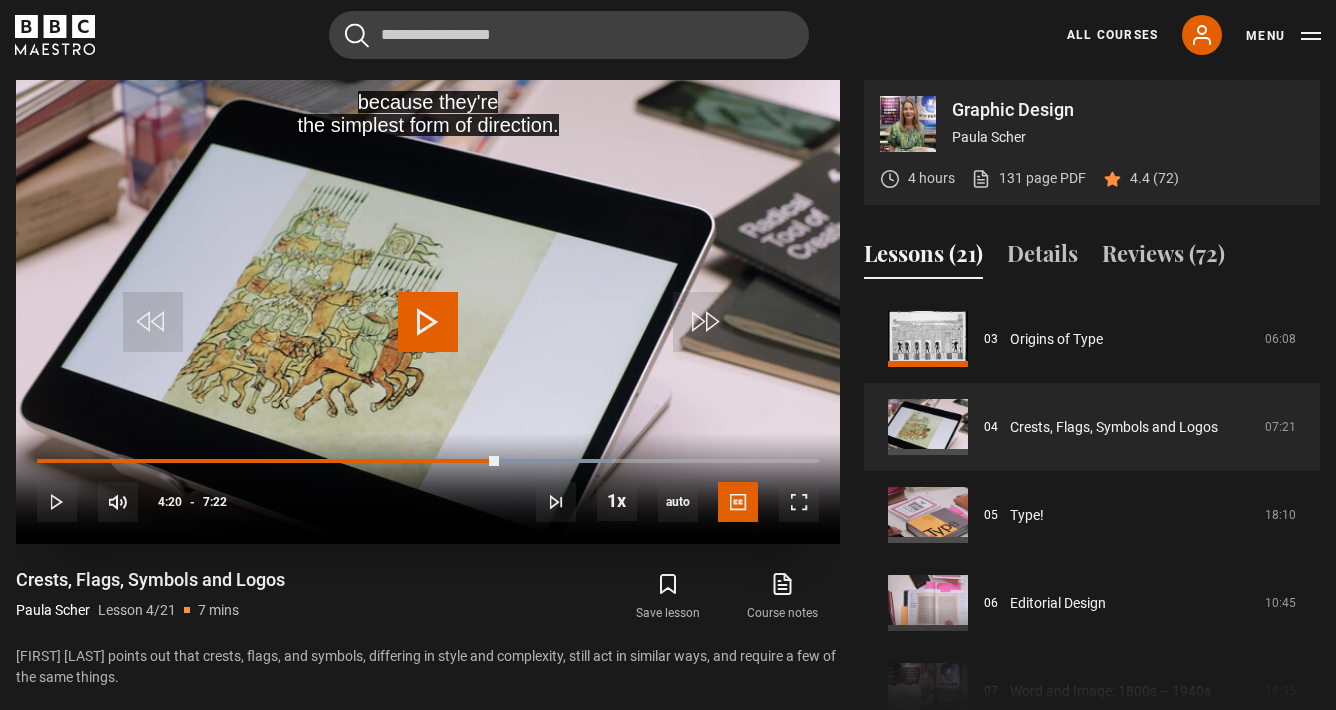 click at bounding box center [428, 322] 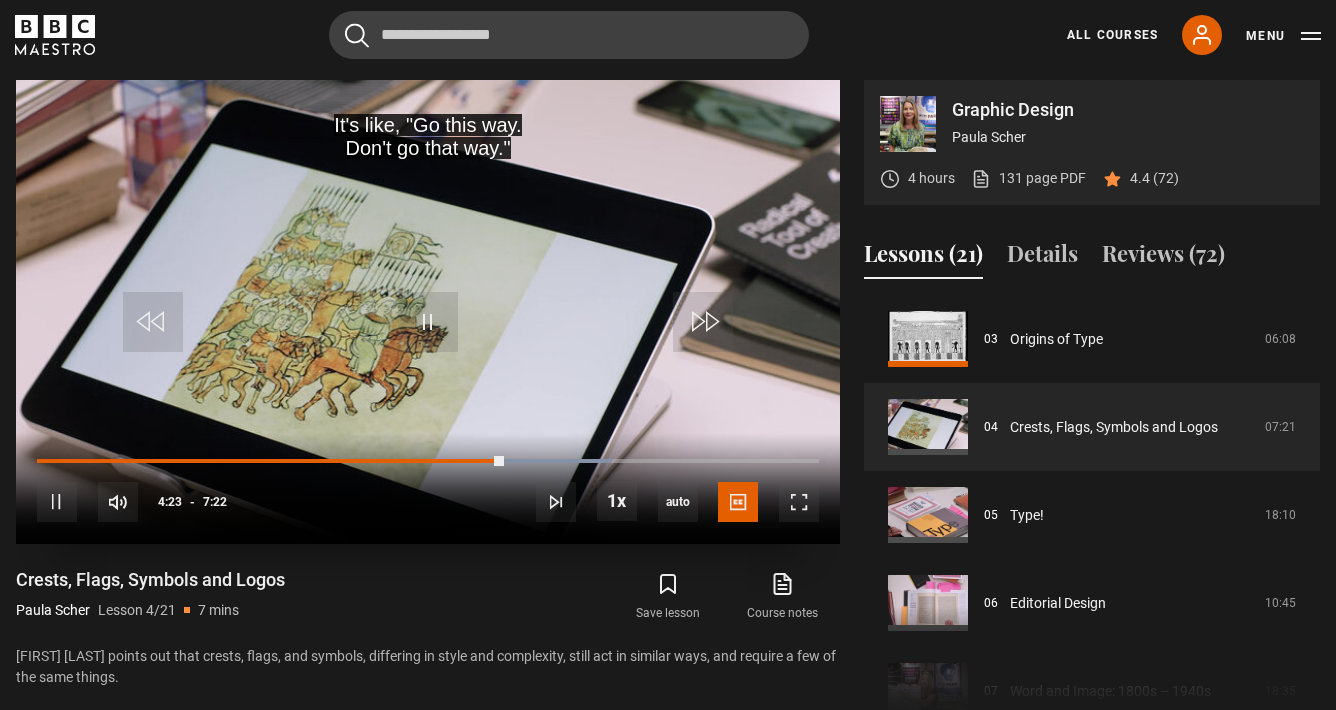 click at bounding box center [428, 312] 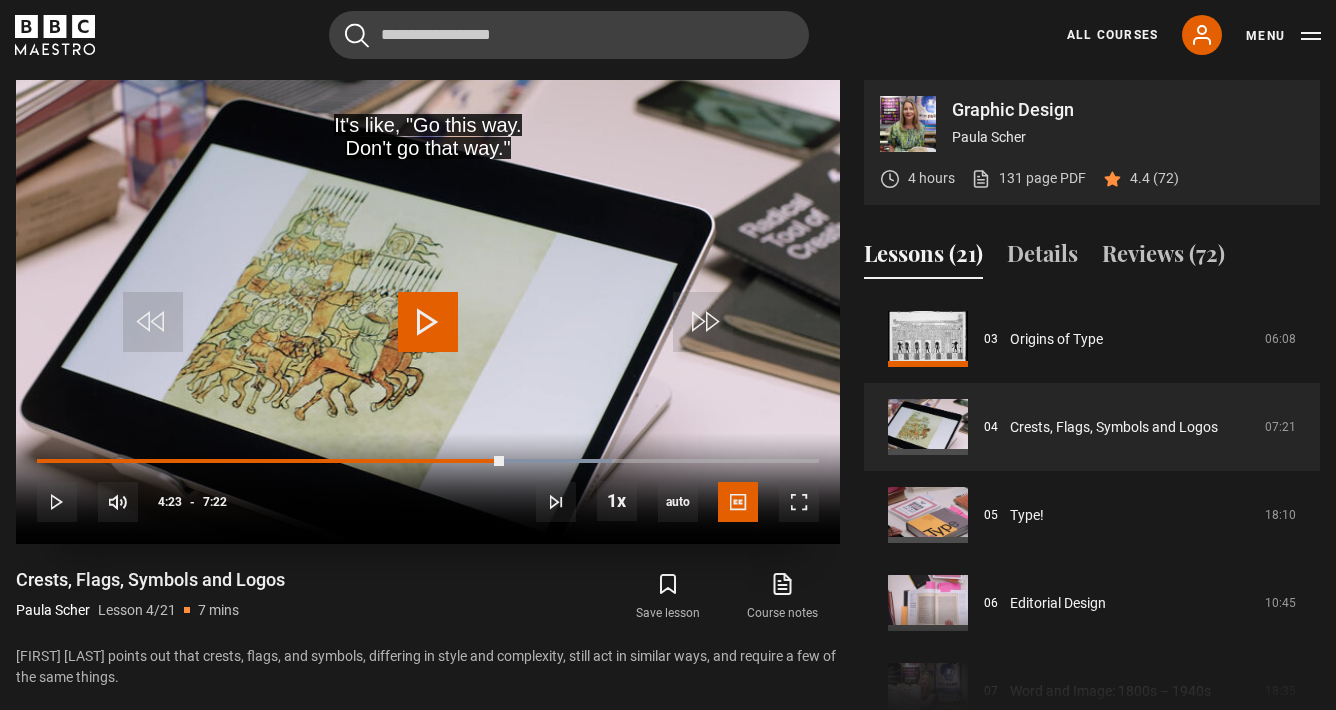 click at bounding box center [428, 322] 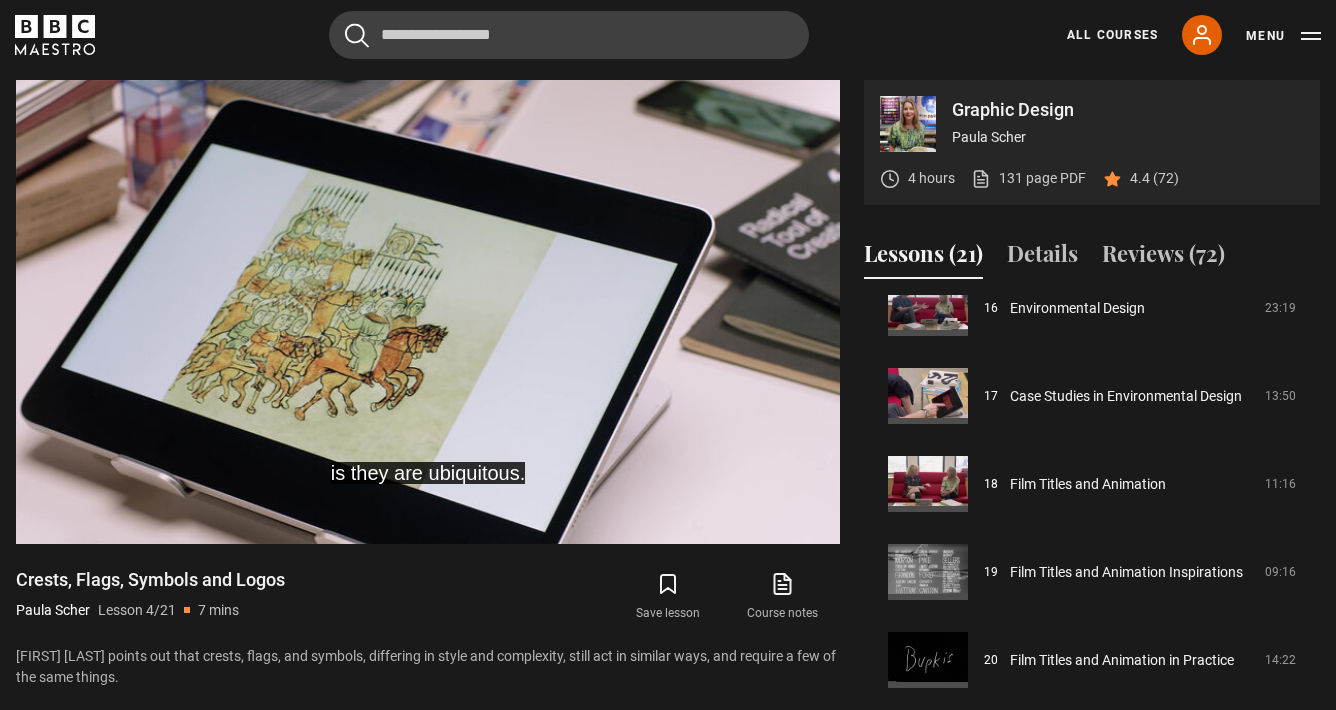 scroll, scrollTop: 1504, scrollLeft: 0, axis: vertical 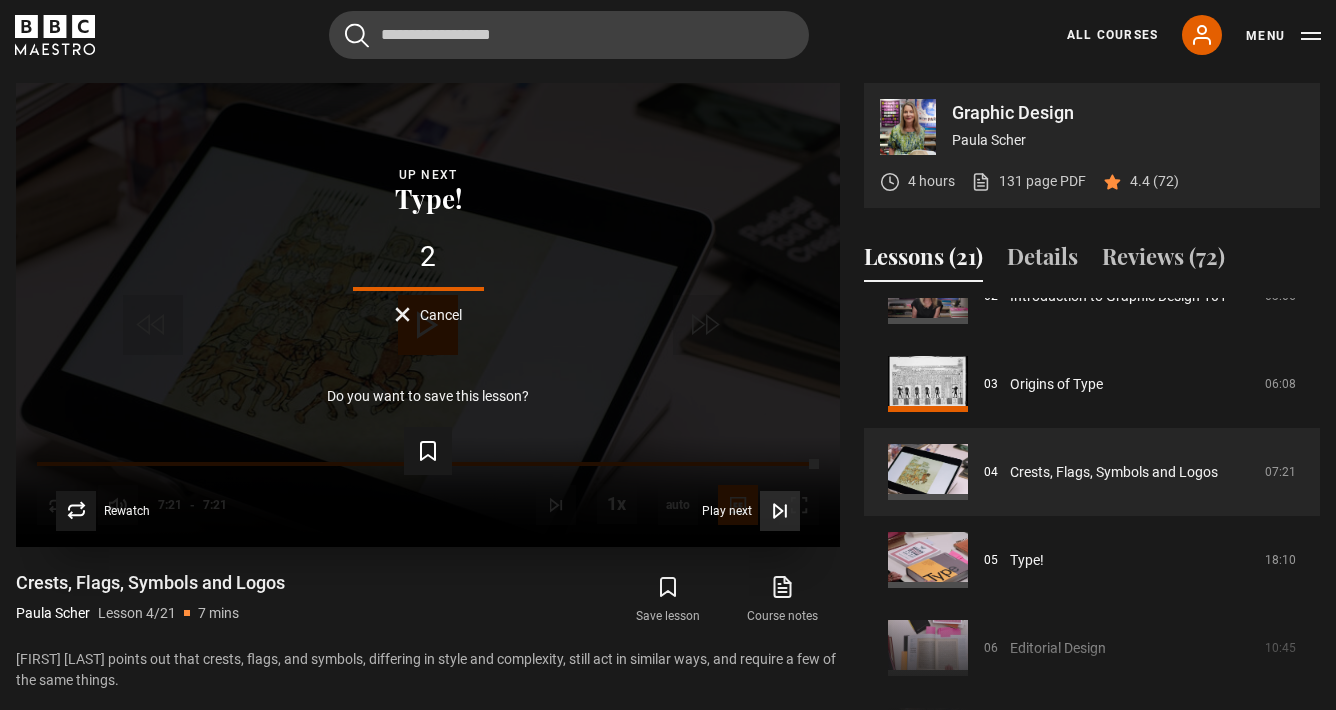 click at bounding box center [780, 511] 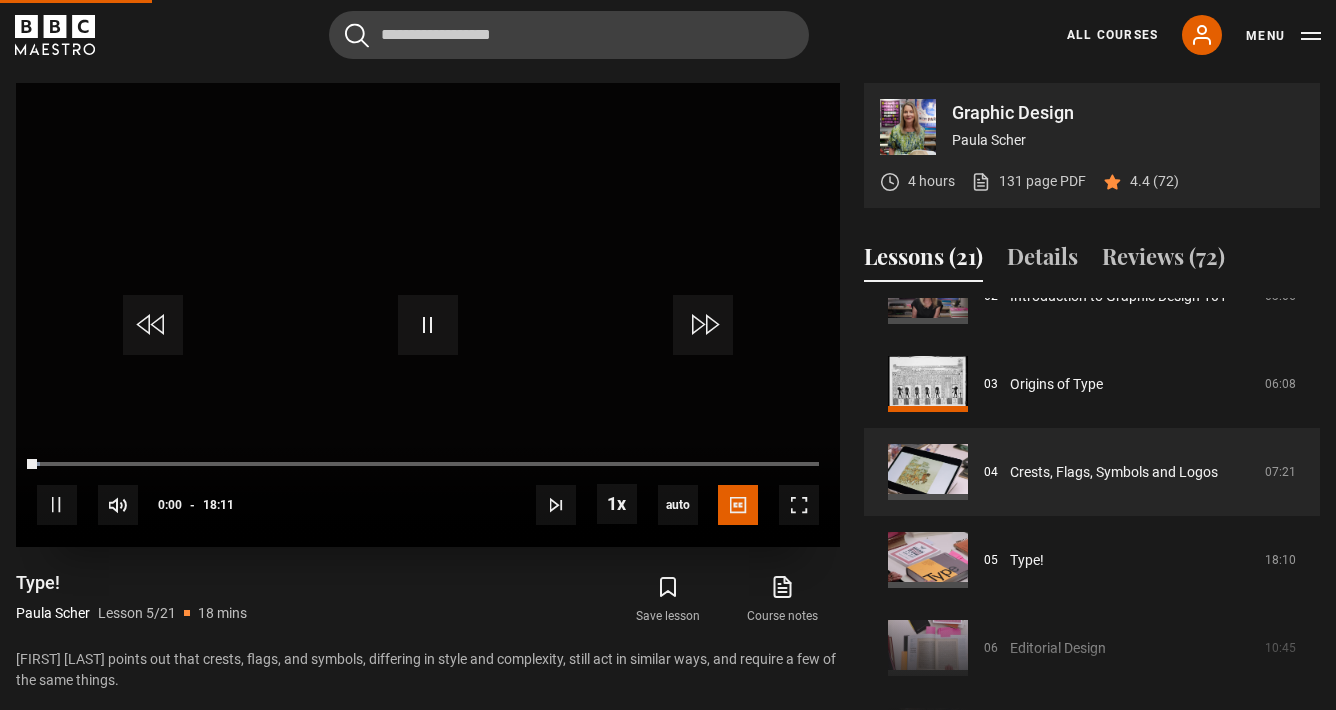 click at bounding box center (428, 325) 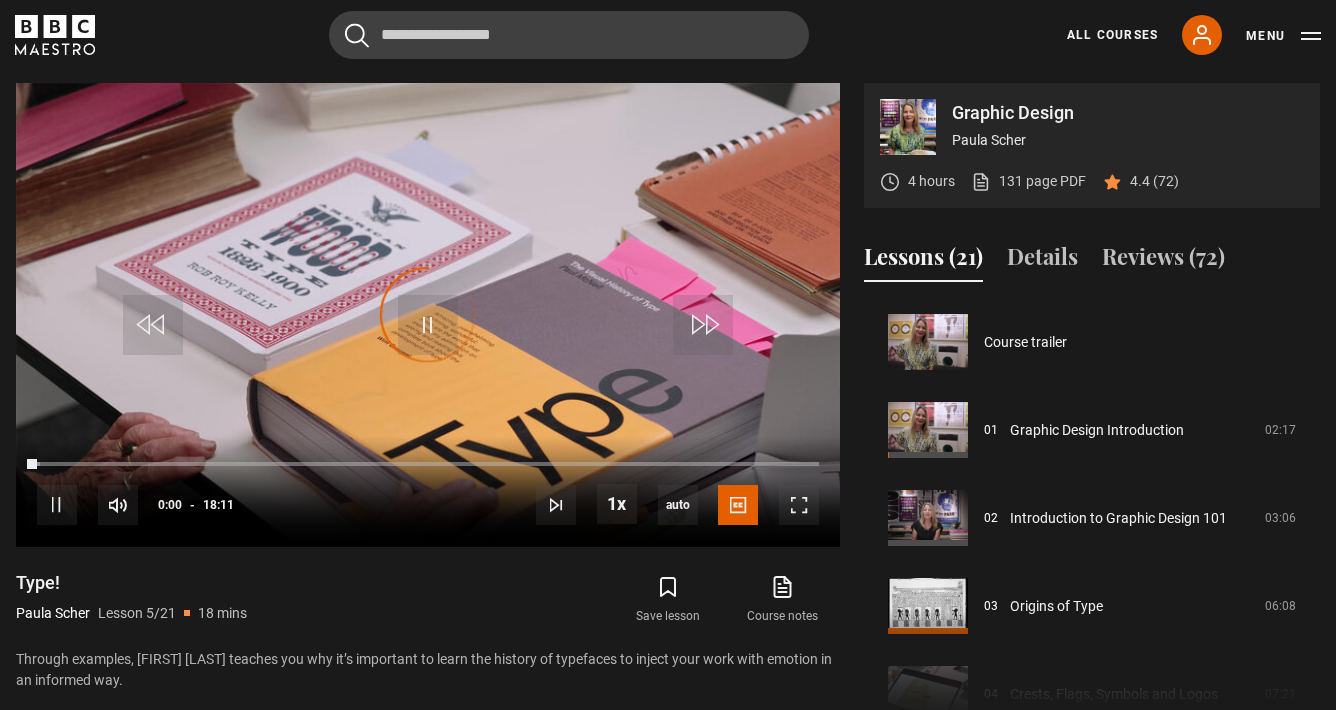 scroll, scrollTop: 804, scrollLeft: 0, axis: vertical 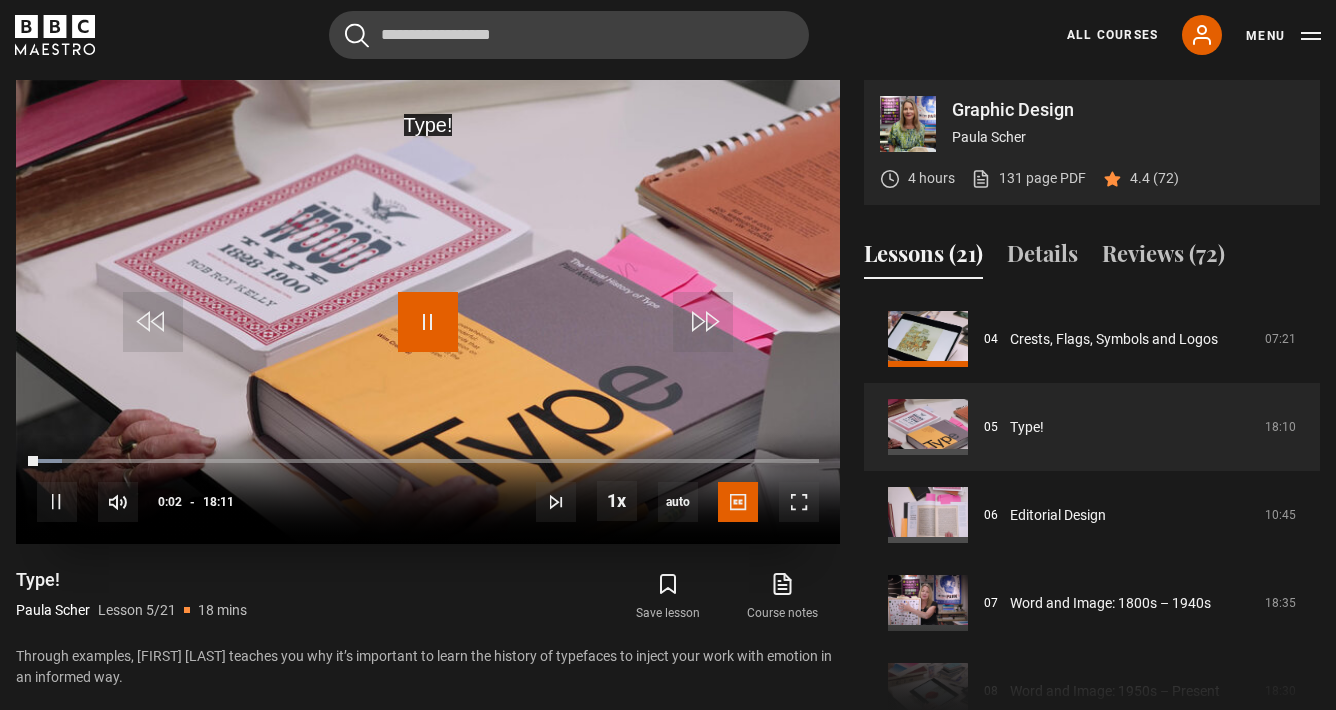 click at bounding box center (428, 322) 